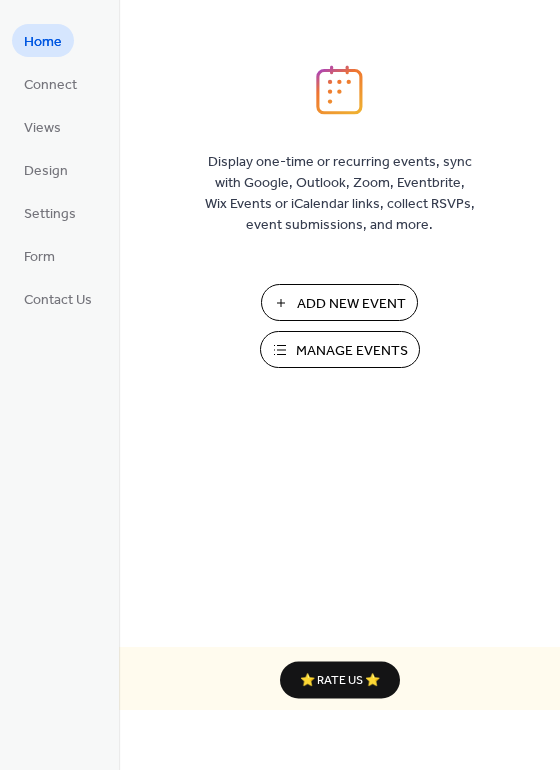 scroll, scrollTop: 0, scrollLeft: 0, axis: both 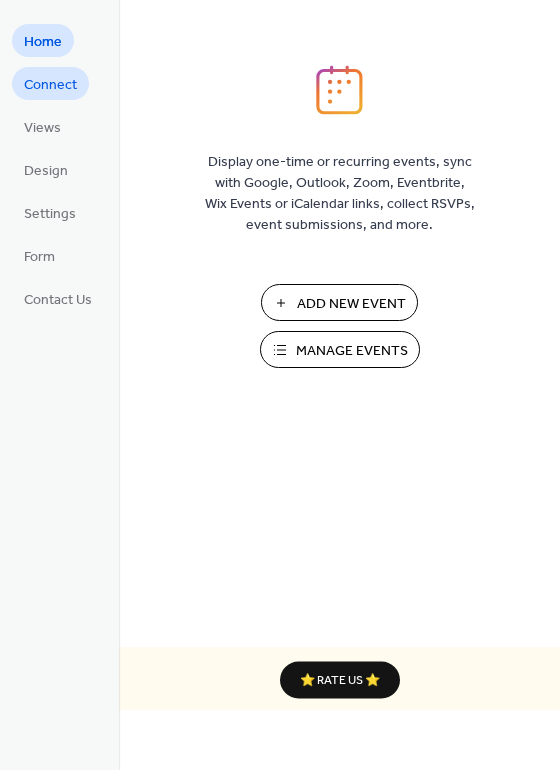 click on "Connect" at bounding box center (50, 85) 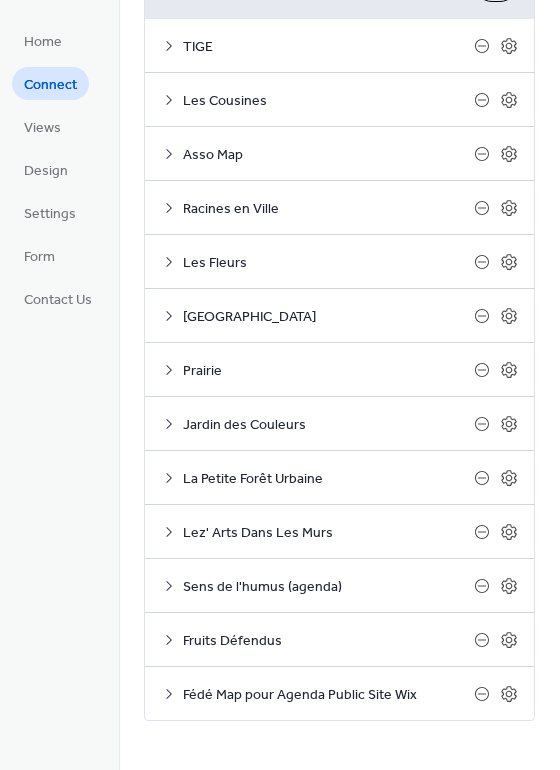 scroll, scrollTop: 169, scrollLeft: 0, axis: vertical 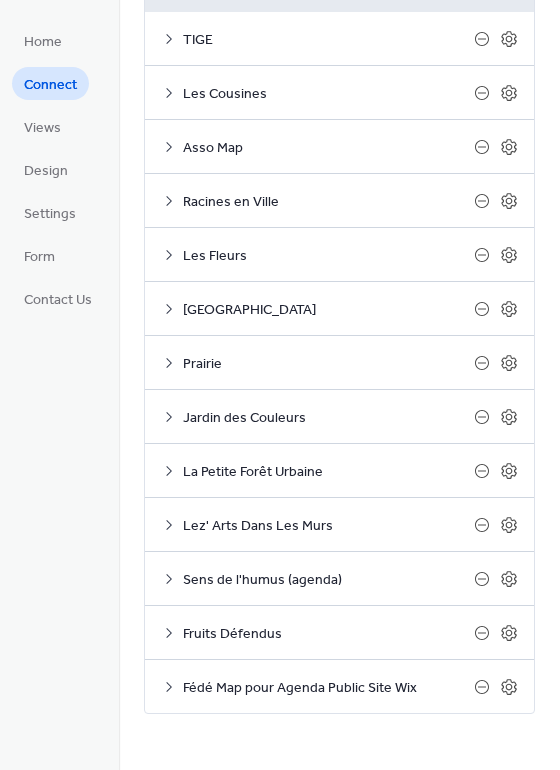 click on "Fédé Map pour Agenda Public Site Wix" at bounding box center [328, 688] 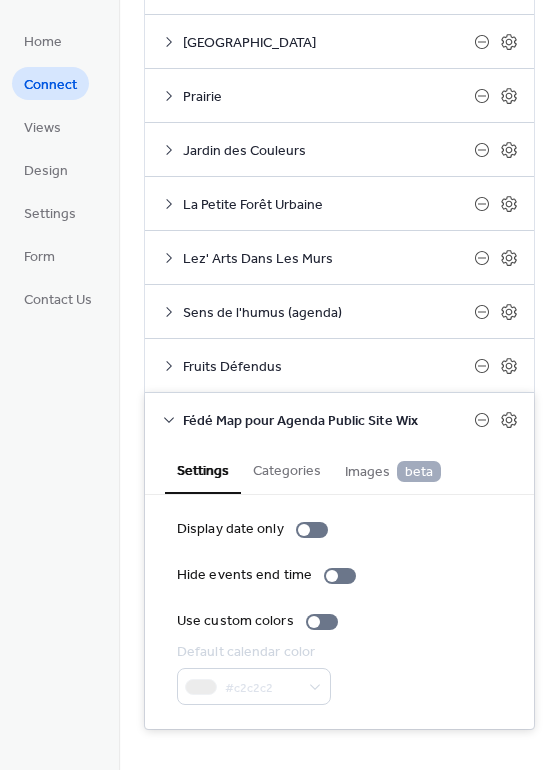 scroll, scrollTop: 437, scrollLeft: 0, axis: vertical 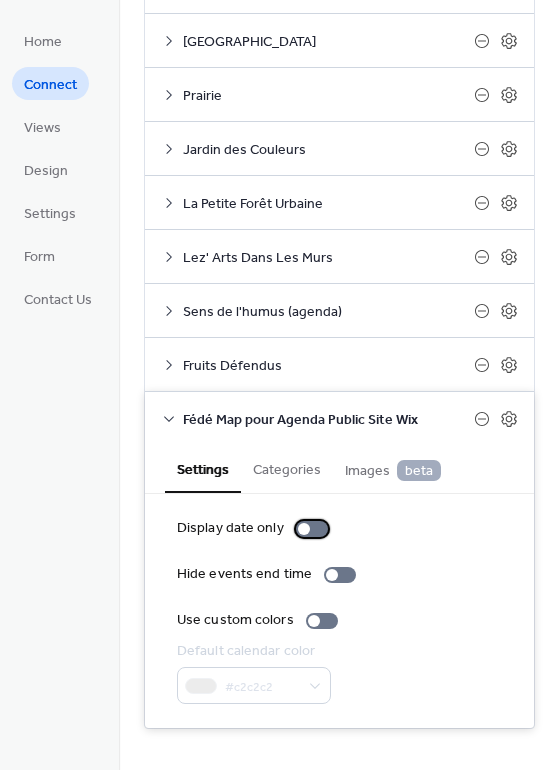 click at bounding box center (312, 529) 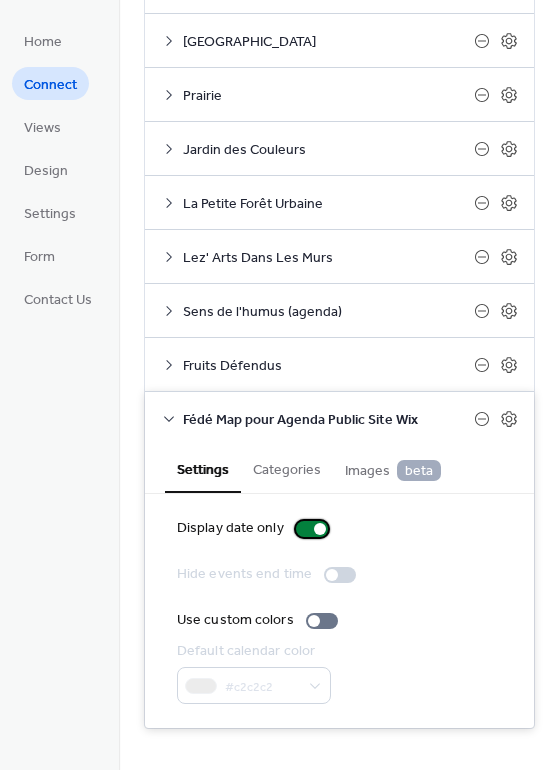 click at bounding box center (320, 529) 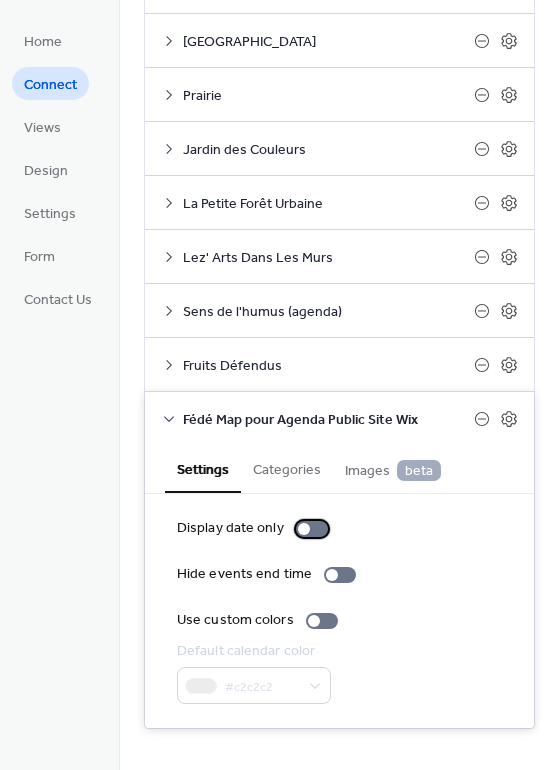 click at bounding box center (312, 529) 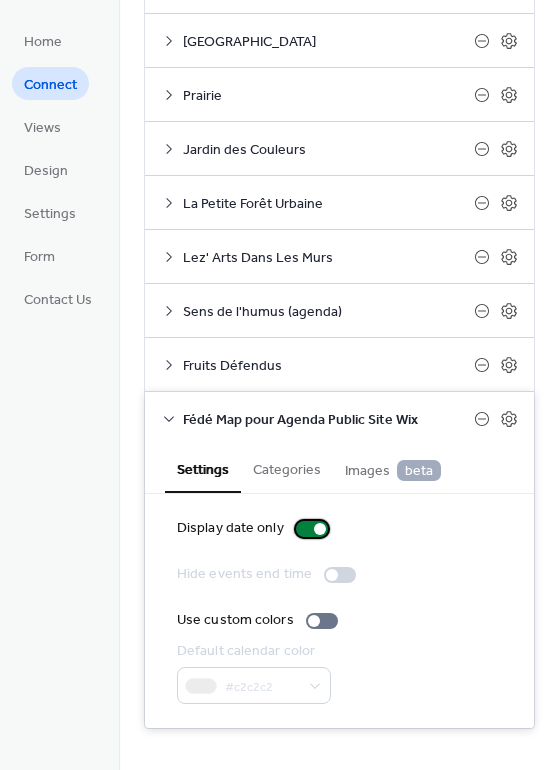 click at bounding box center (320, 529) 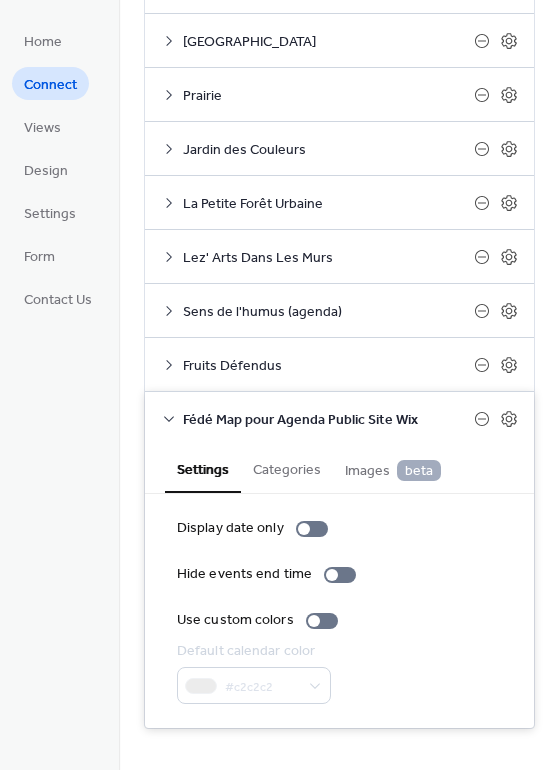 click on "Categories" at bounding box center [287, 468] 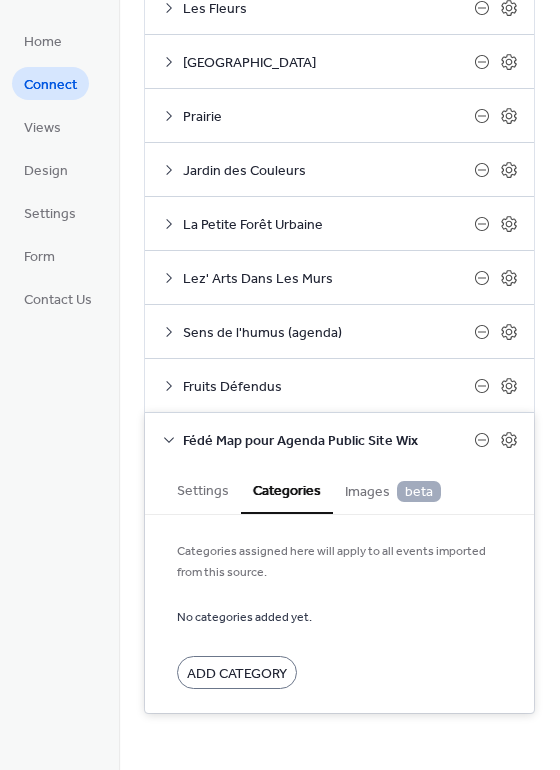 click on "Settings" at bounding box center [203, 489] 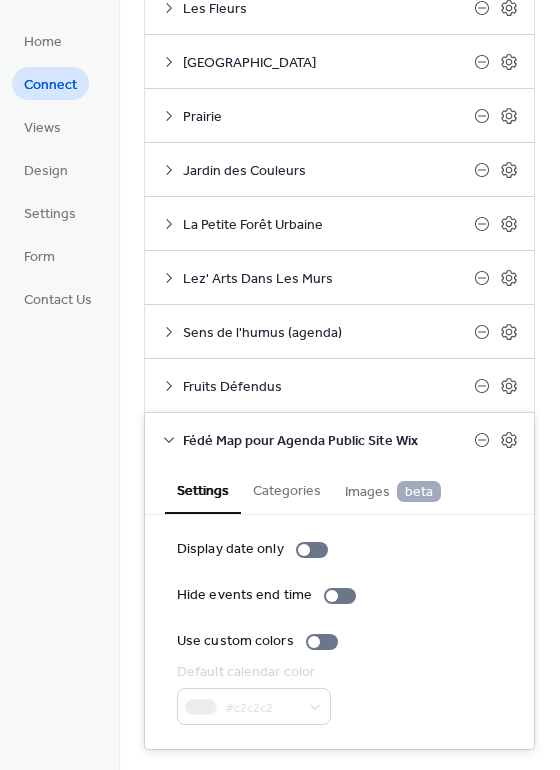 click on "Images   beta" at bounding box center [393, 492] 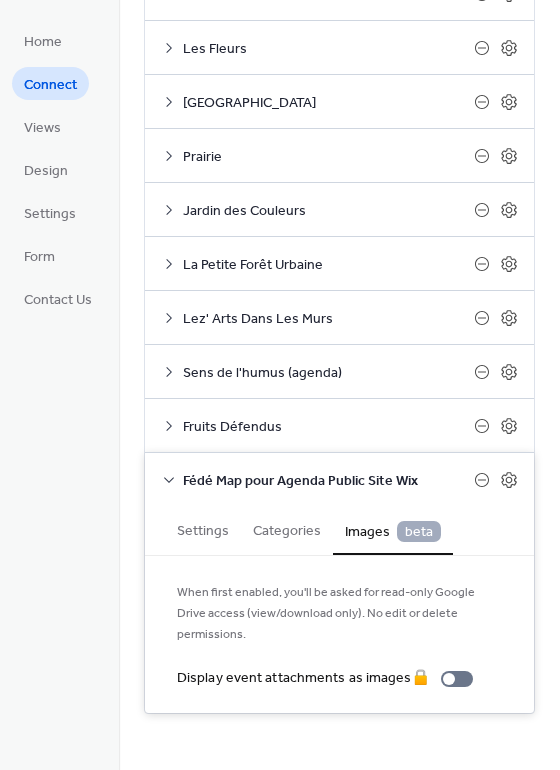 click on "Settings" at bounding box center (203, 529) 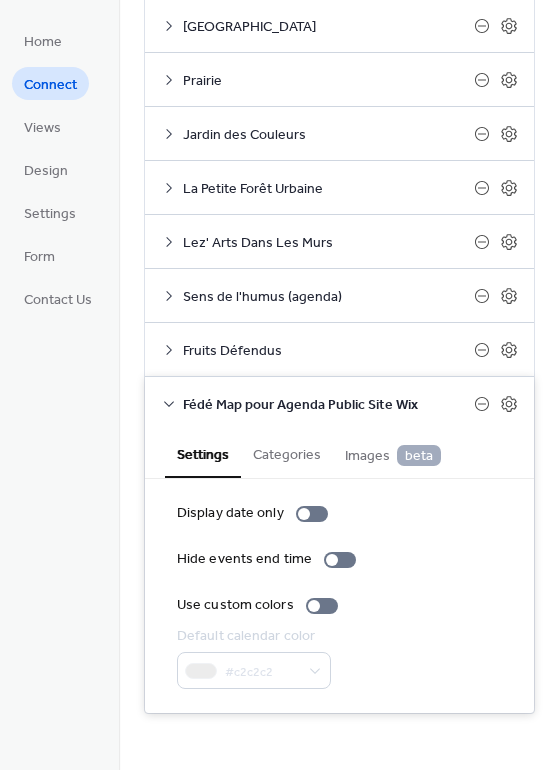 scroll, scrollTop: 0, scrollLeft: 0, axis: both 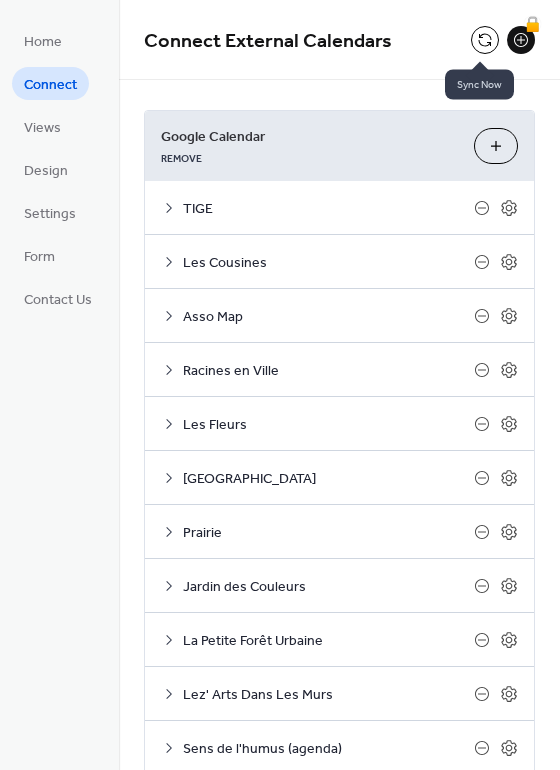 click at bounding box center (485, 40) 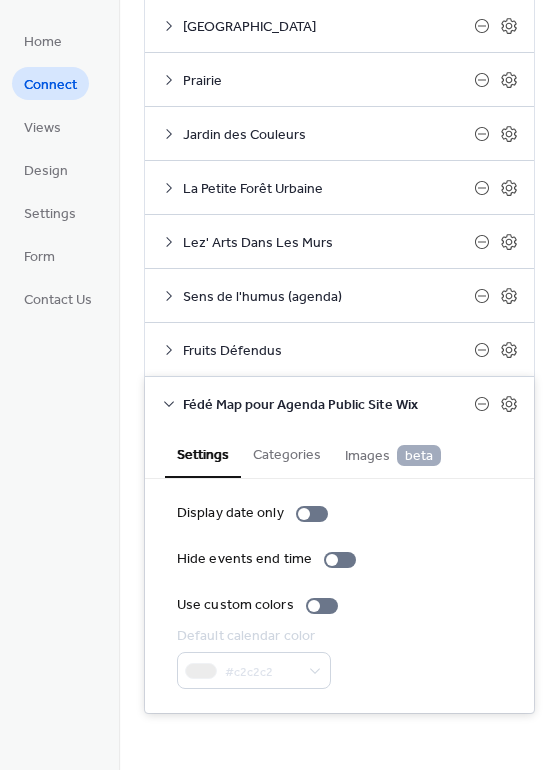 scroll, scrollTop: 0, scrollLeft: 0, axis: both 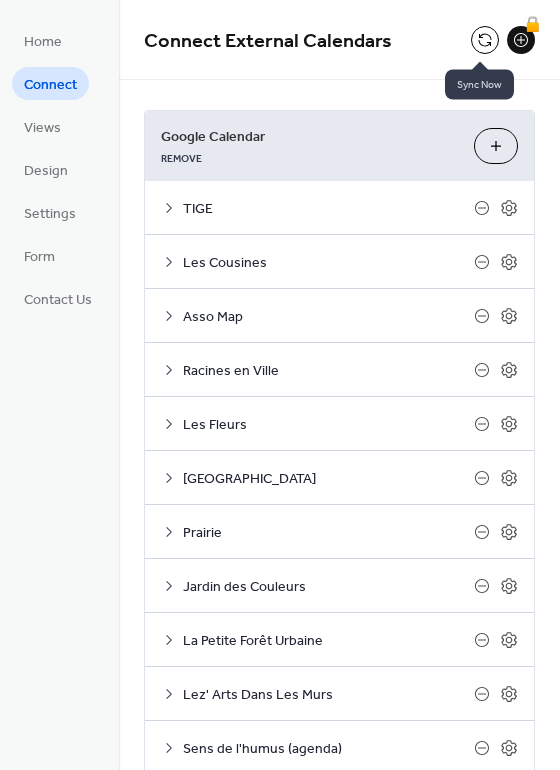 click at bounding box center (485, 40) 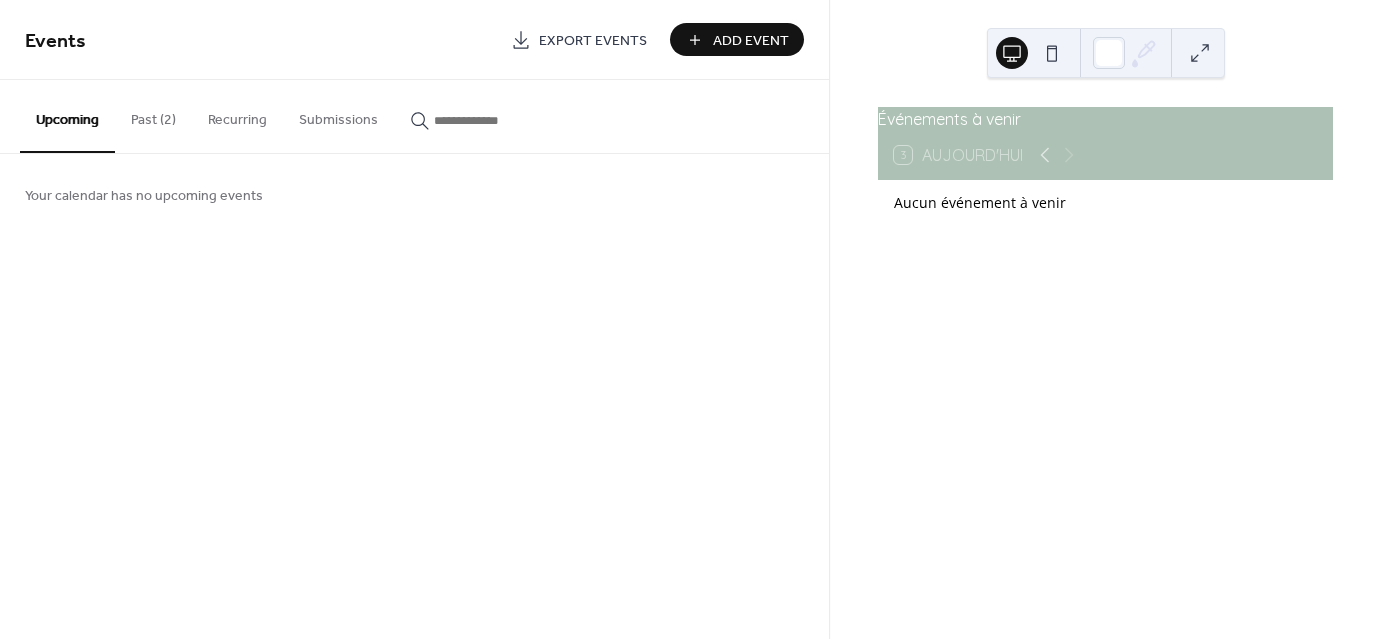 scroll, scrollTop: 0, scrollLeft: 0, axis: both 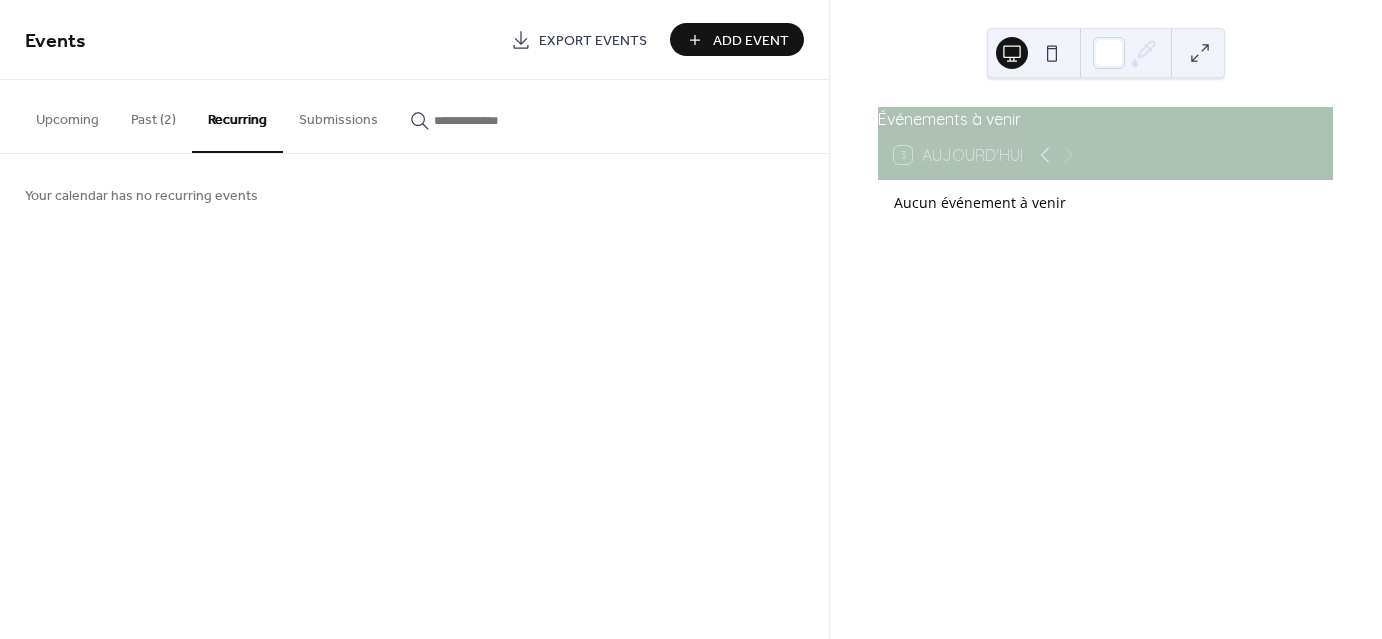 click on "Past  (2)" at bounding box center [153, 115] 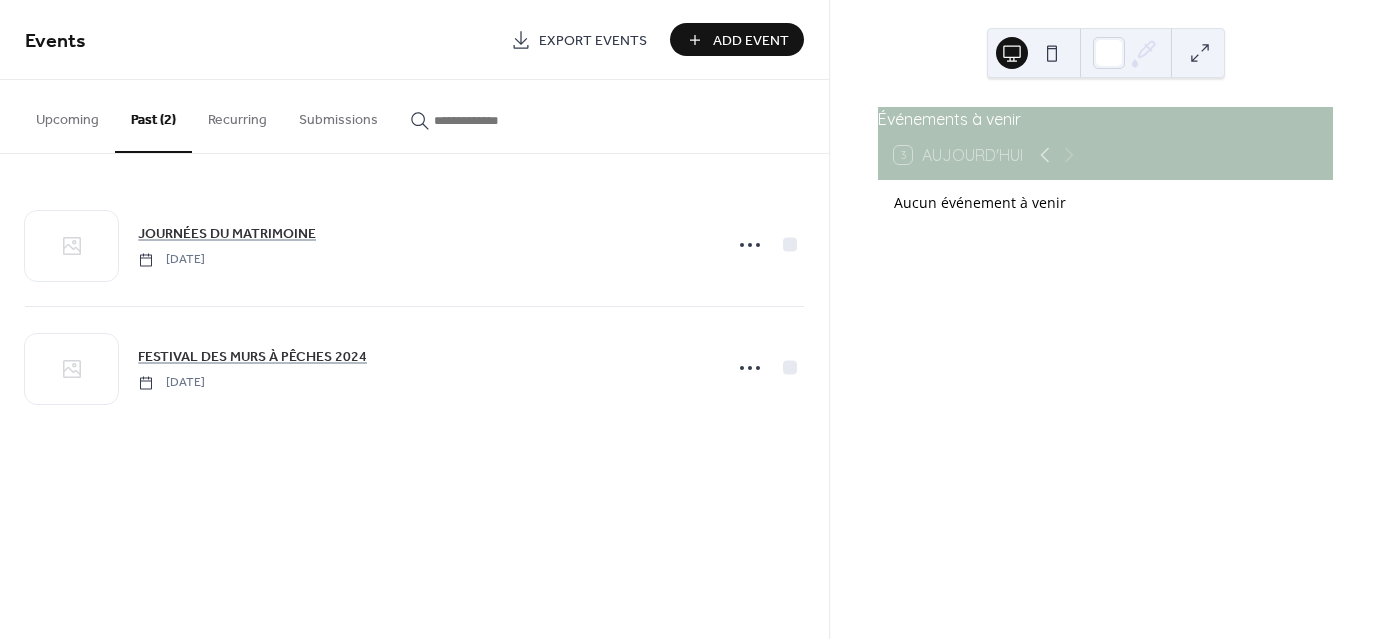 click on "Submissions" at bounding box center (338, 115) 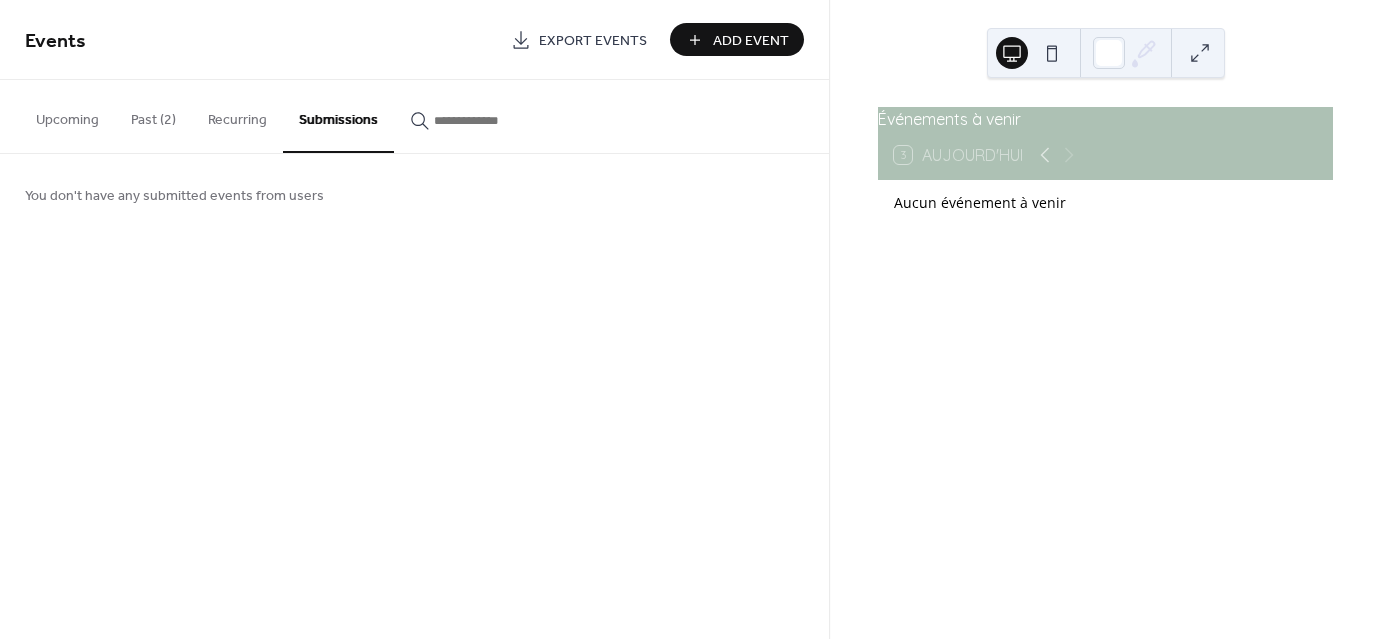 click on "Upcoming" at bounding box center (67, 115) 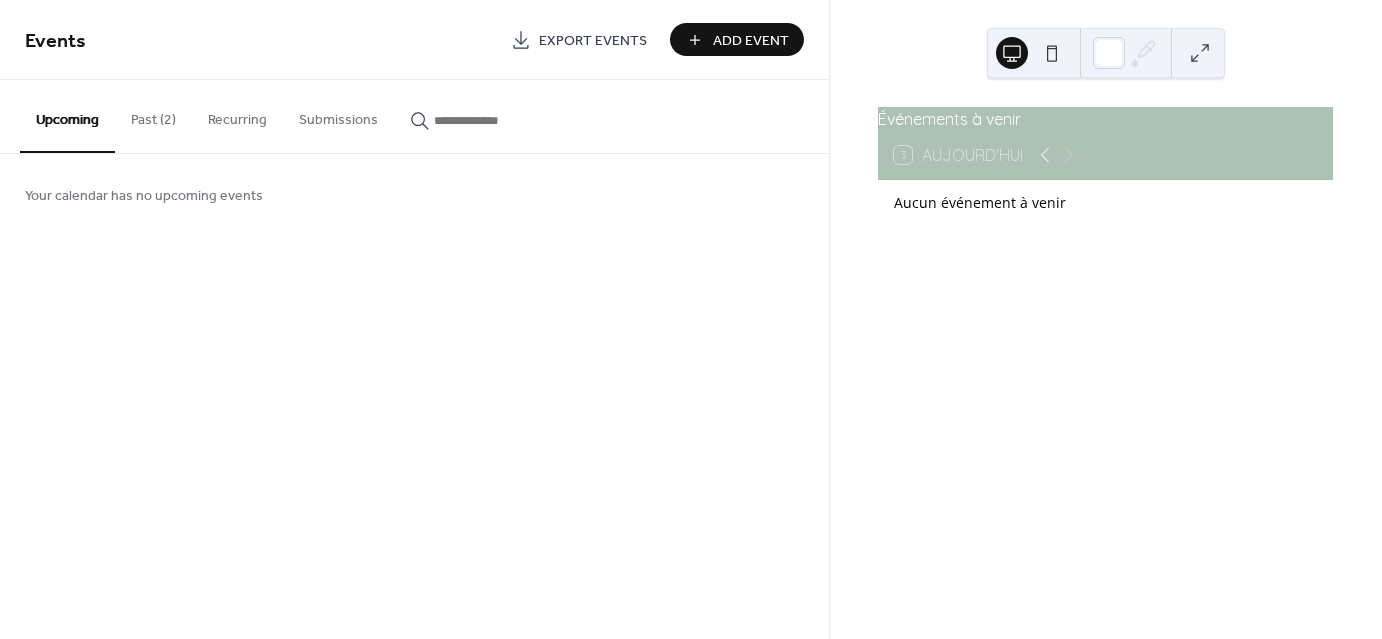 click on "Export Events" at bounding box center (593, 41) 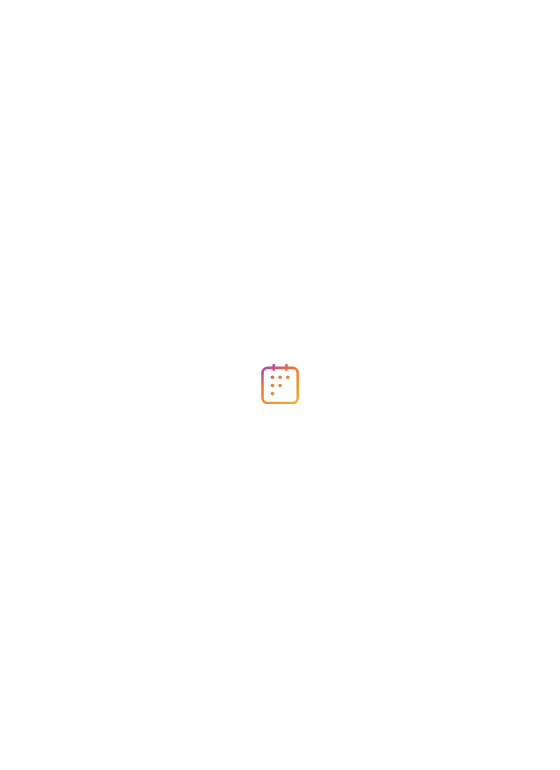 scroll, scrollTop: 0, scrollLeft: 0, axis: both 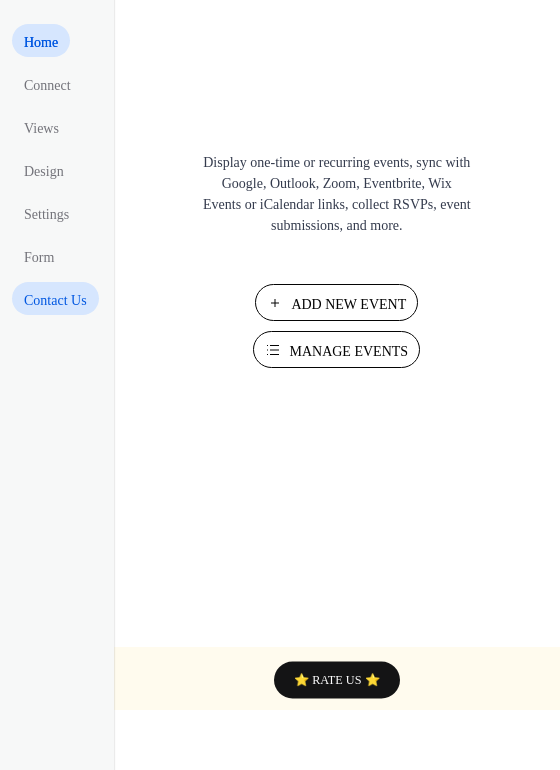 click on "Contact Us" at bounding box center [55, 300] 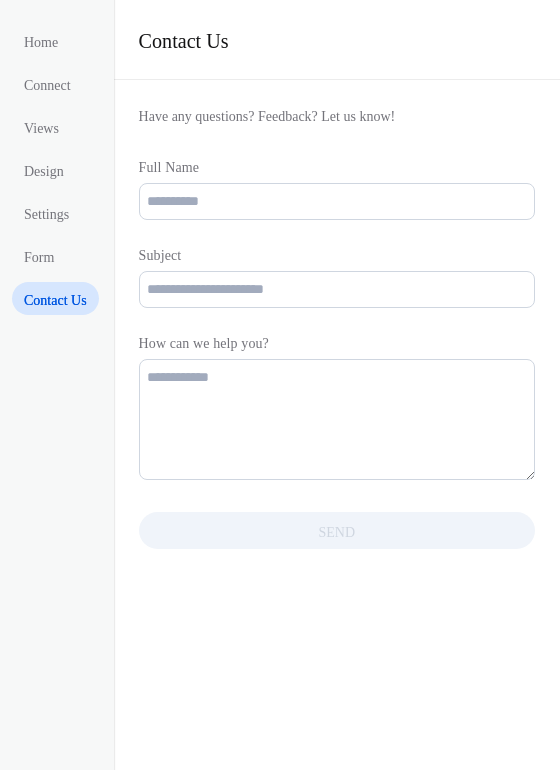 click on "Home Connect Views Design Settings Form Contact Us" at bounding box center (55, 169) 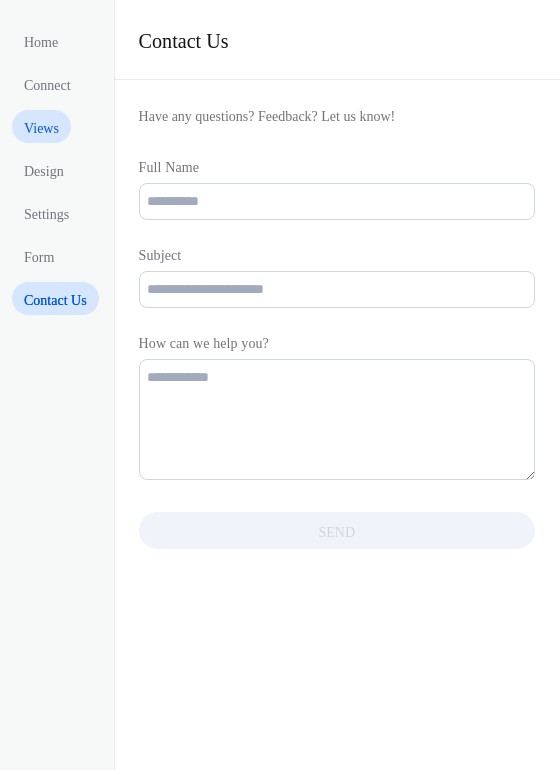 click on "Views" at bounding box center (41, 128) 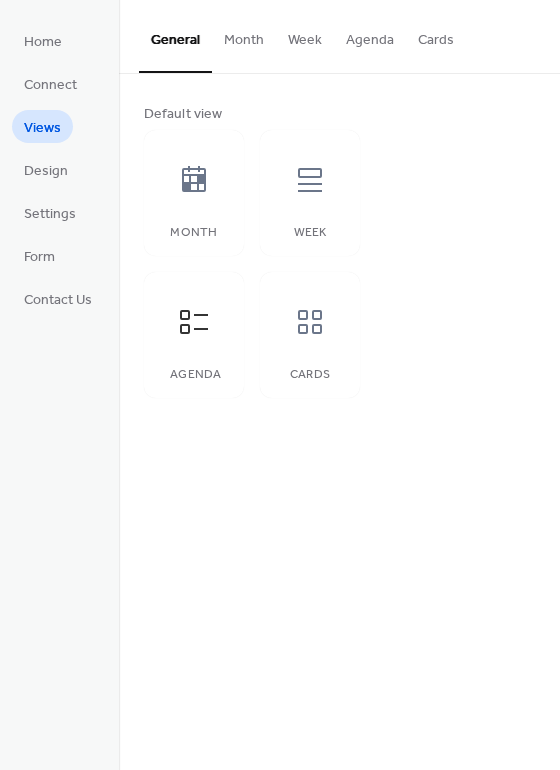 click on "Agenda" at bounding box center [370, 35] 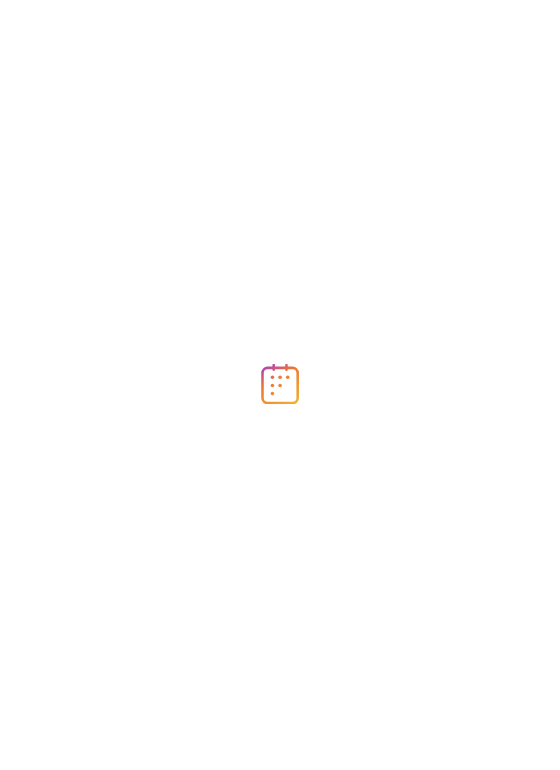 scroll, scrollTop: 0, scrollLeft: 0, axis: both 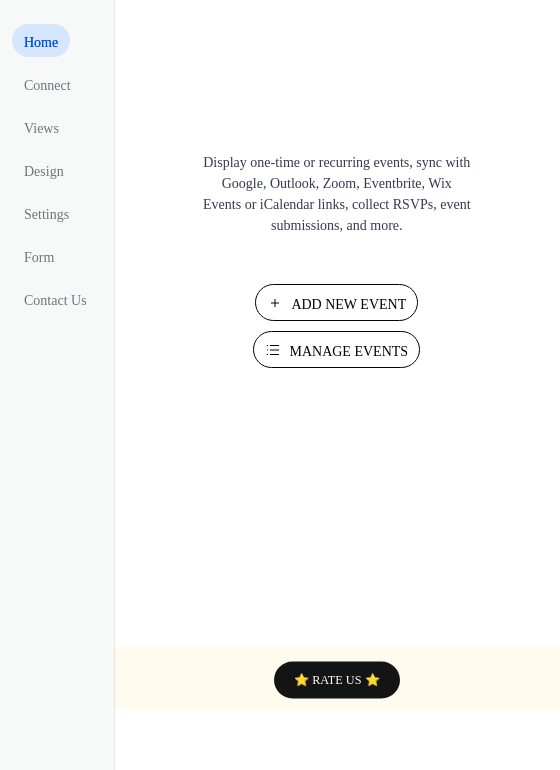 click on "Manage Events" at bounding box center [336, 349] 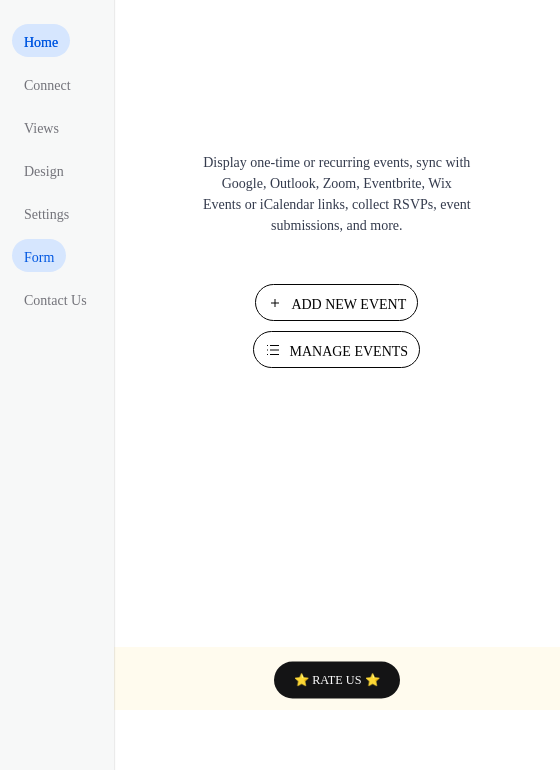 click on "Form" at bounding box center (39, 257) 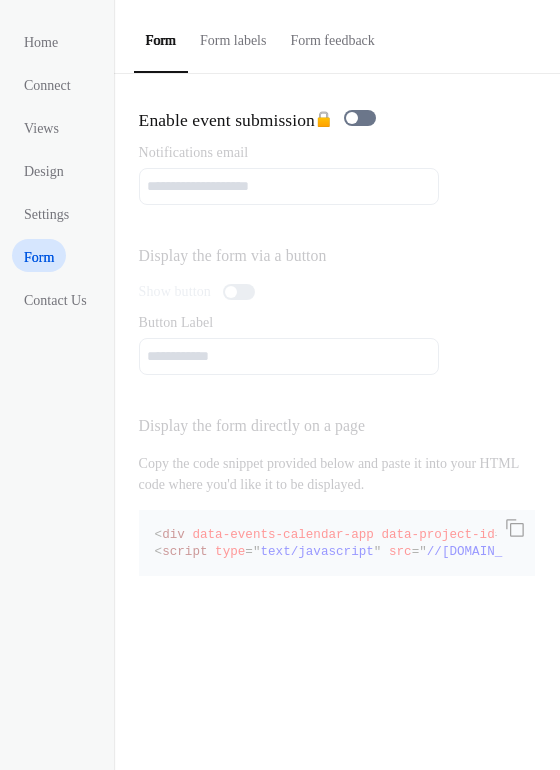 click on "Notifications email" at bounding box center [339, 173] 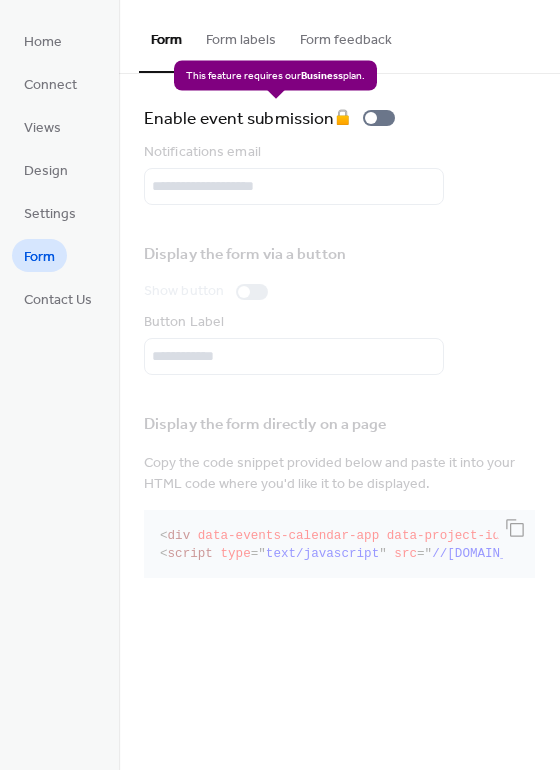 click on "Enable event submission  🔒" at bounding box center (273, 118) 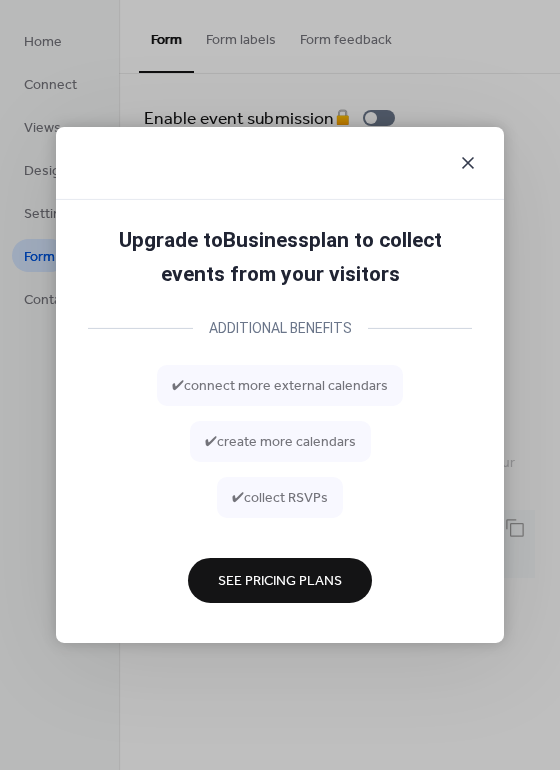 click 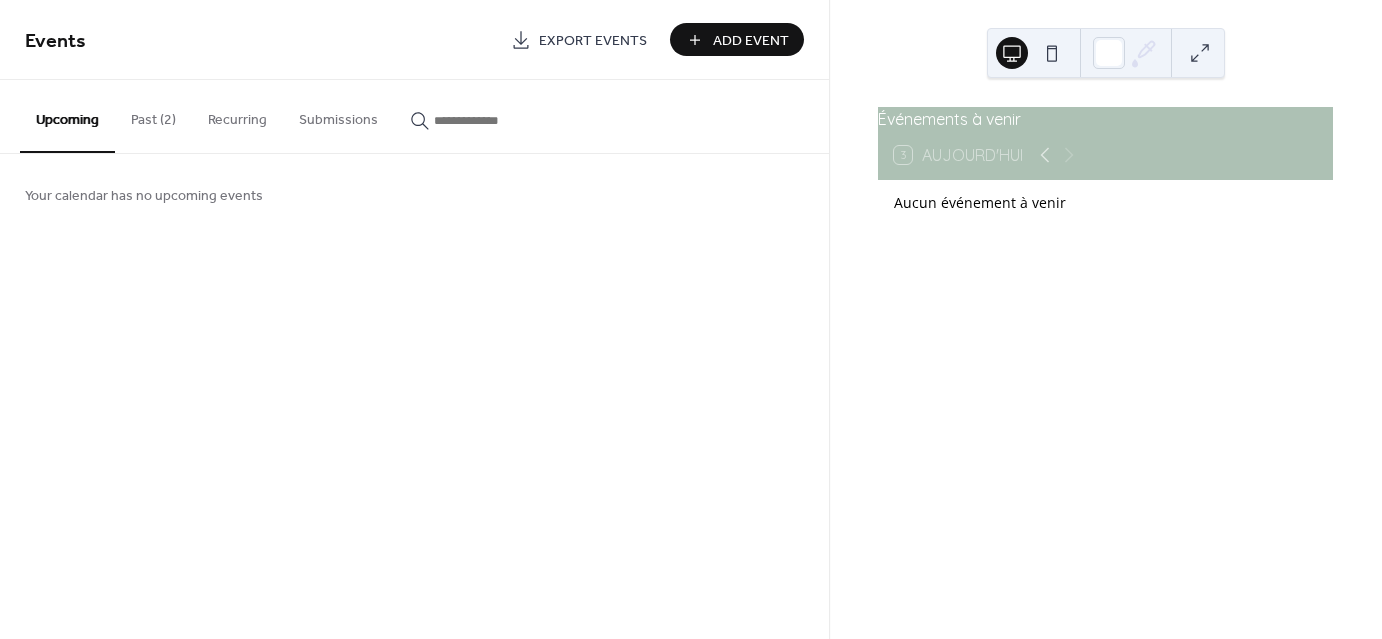 scroll, scrollTop: 0, scrollLeft: 0, axis: both 